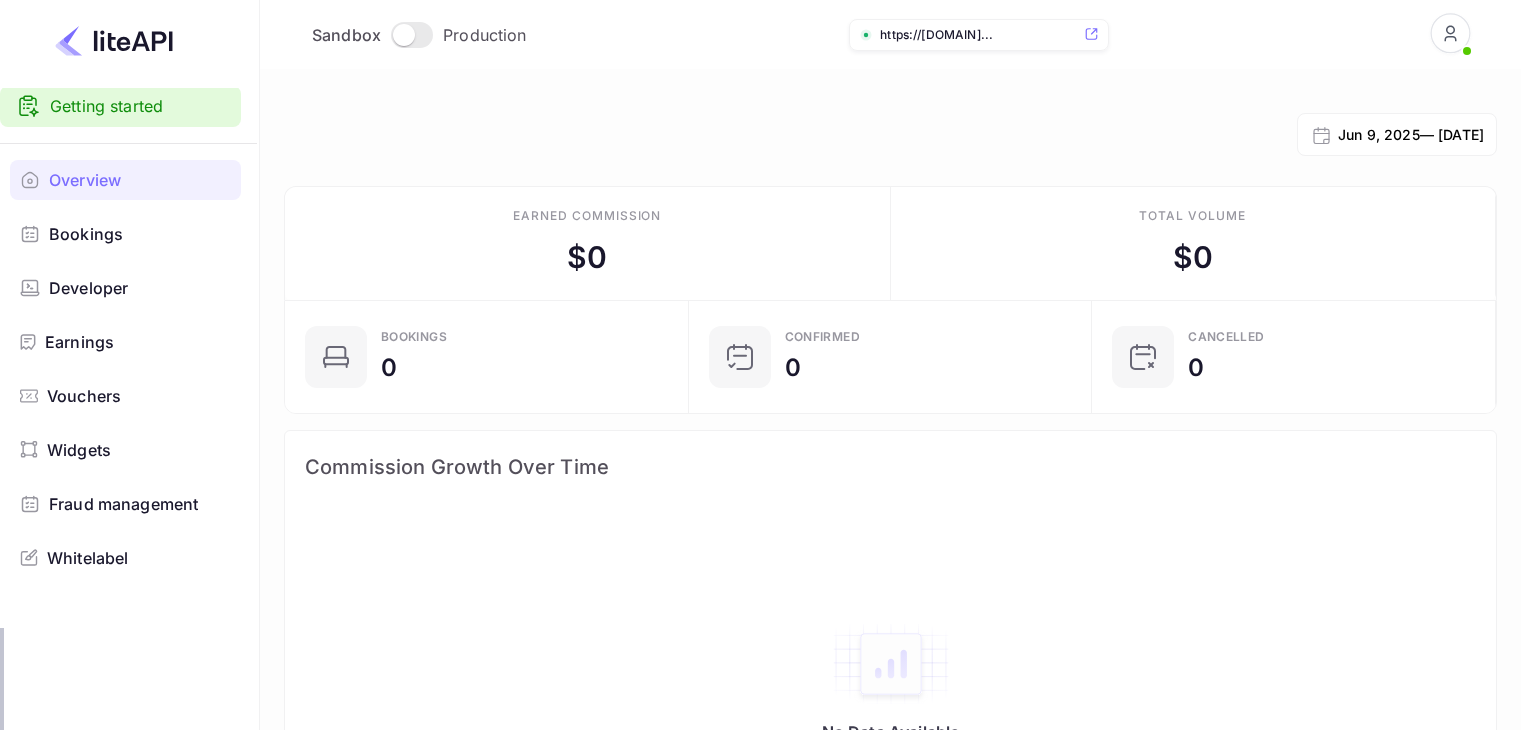 scroll, scrollTop: 0, scrollLeft: 0, axis: both 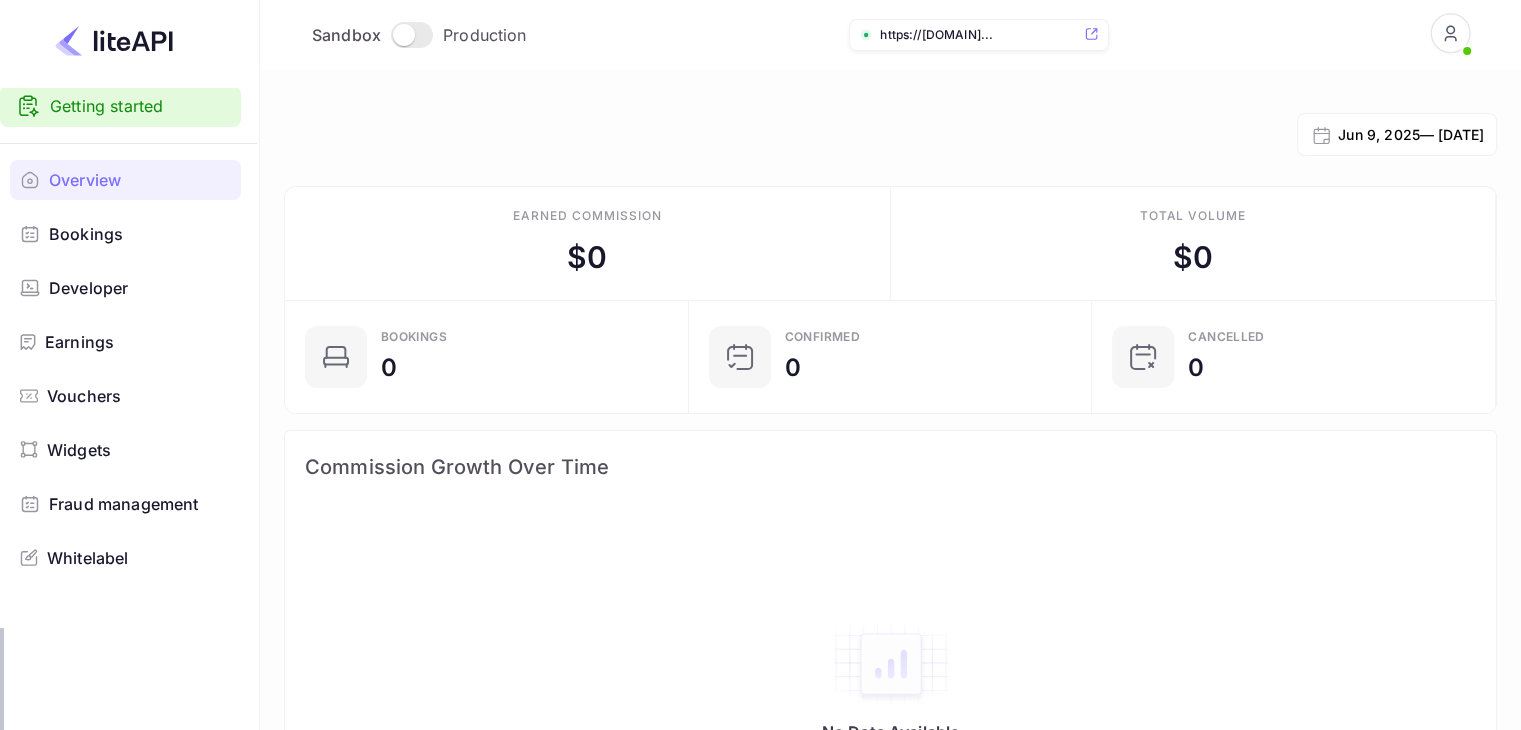 click on "Getting started" at bounding box center (120, 106) 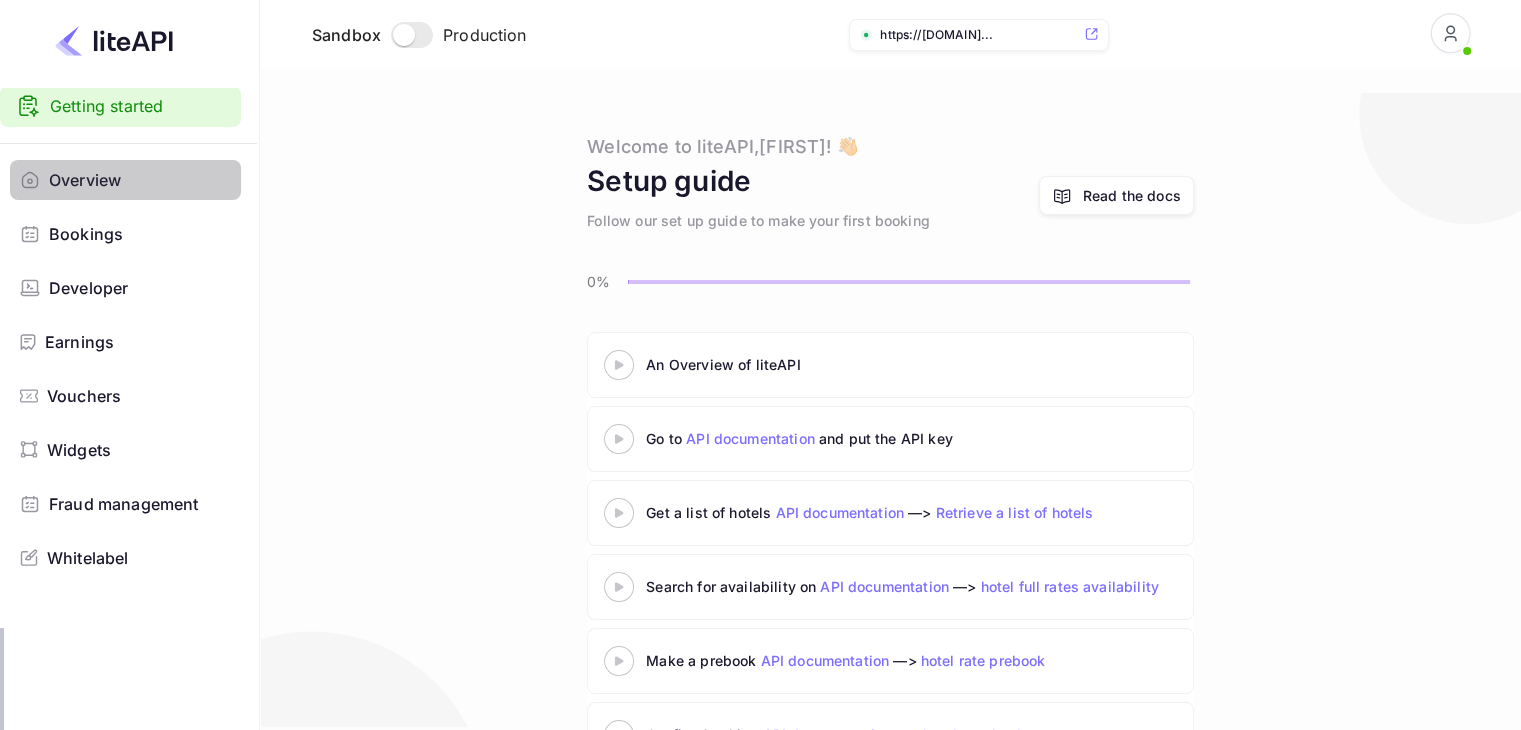 click on "Overview" at bounding box center (85, 180) 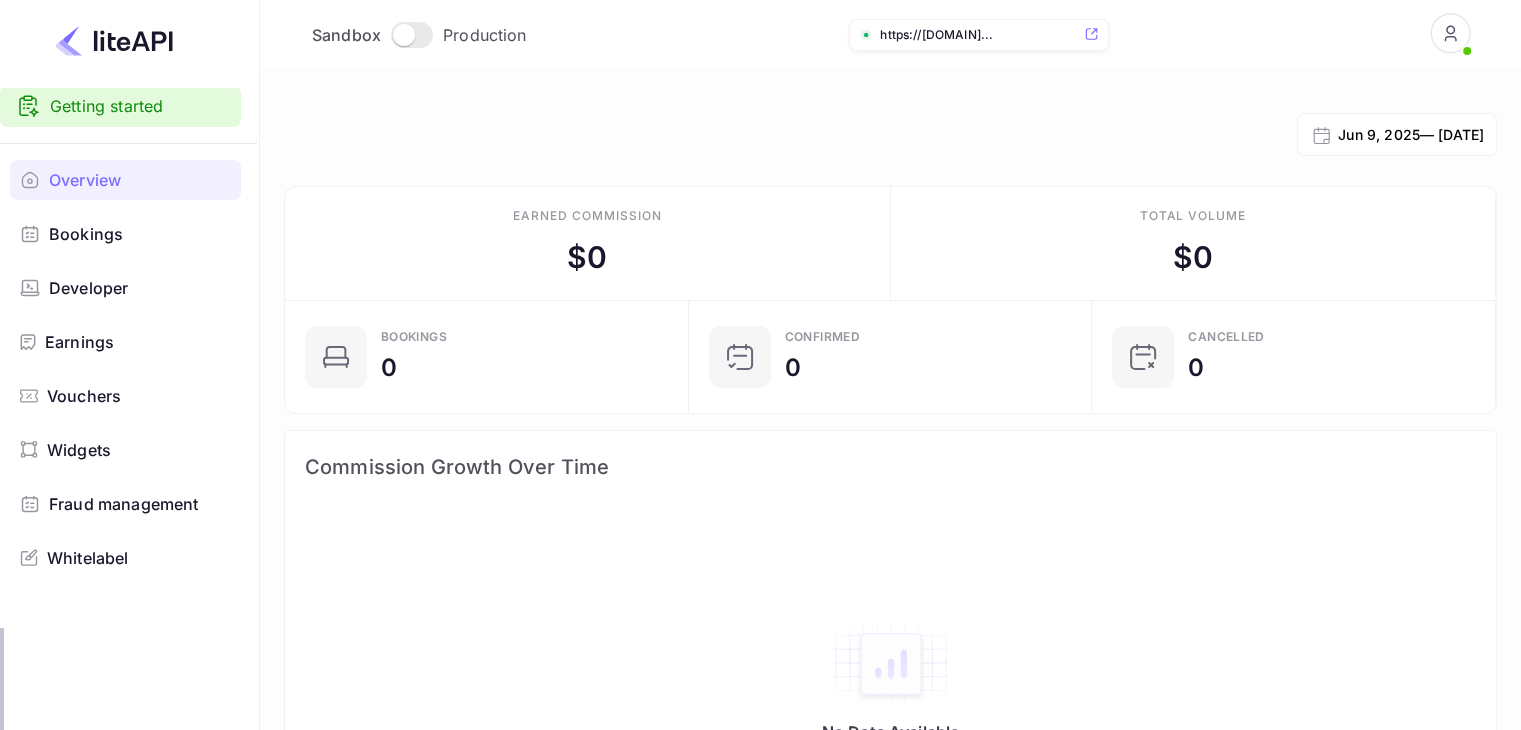 click on "Developer" at bounding box center (125, 288) 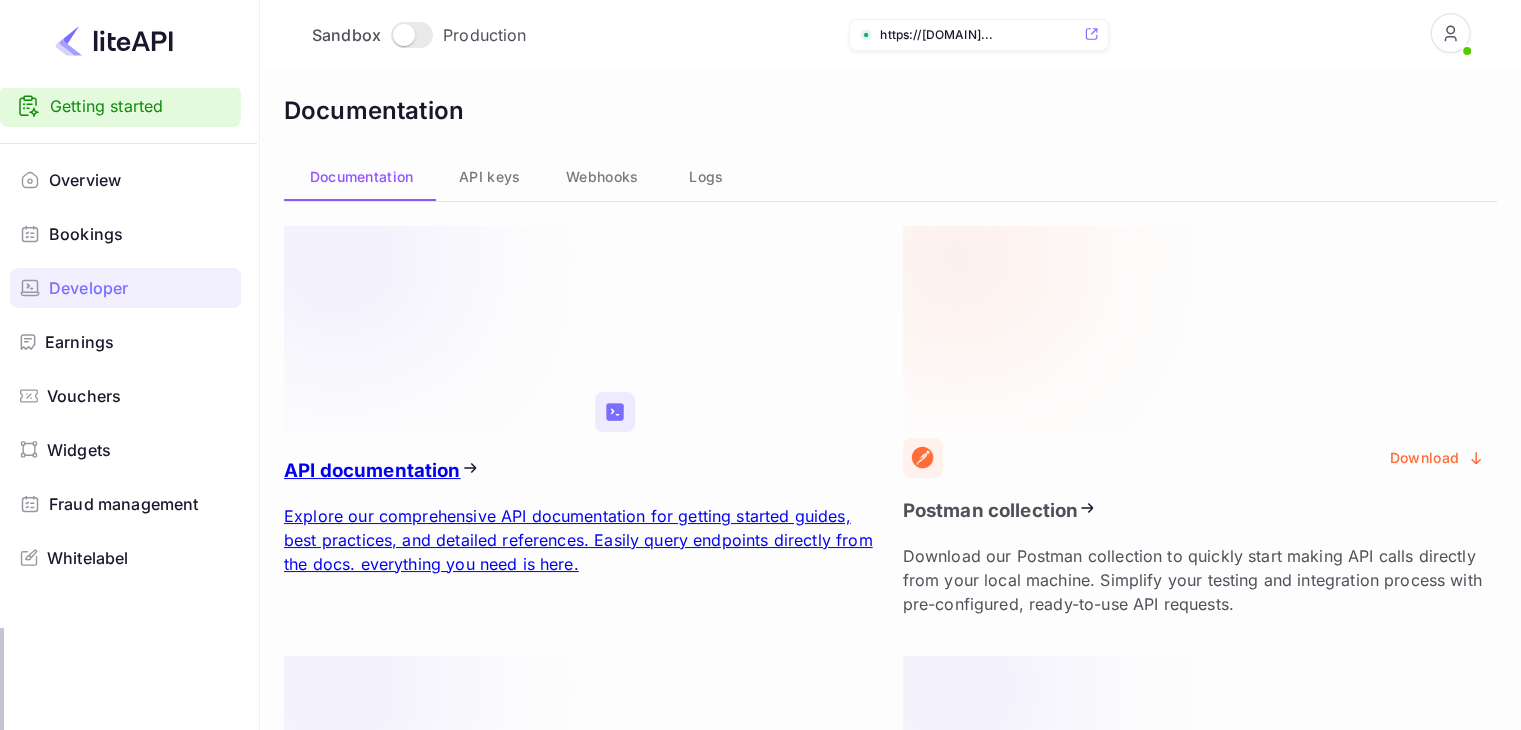click at bounding box center [439, 759] 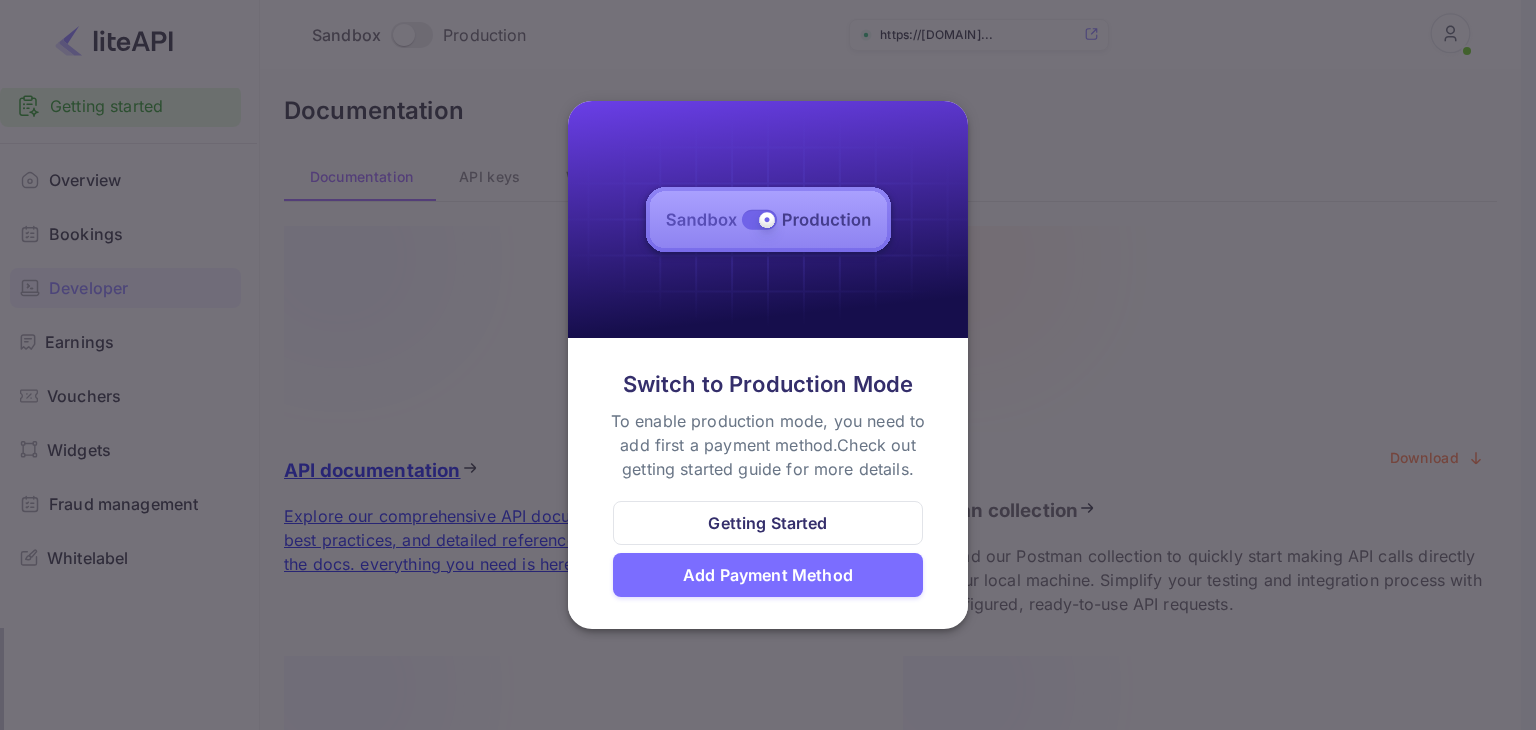 click at bounding box center (768, 365) 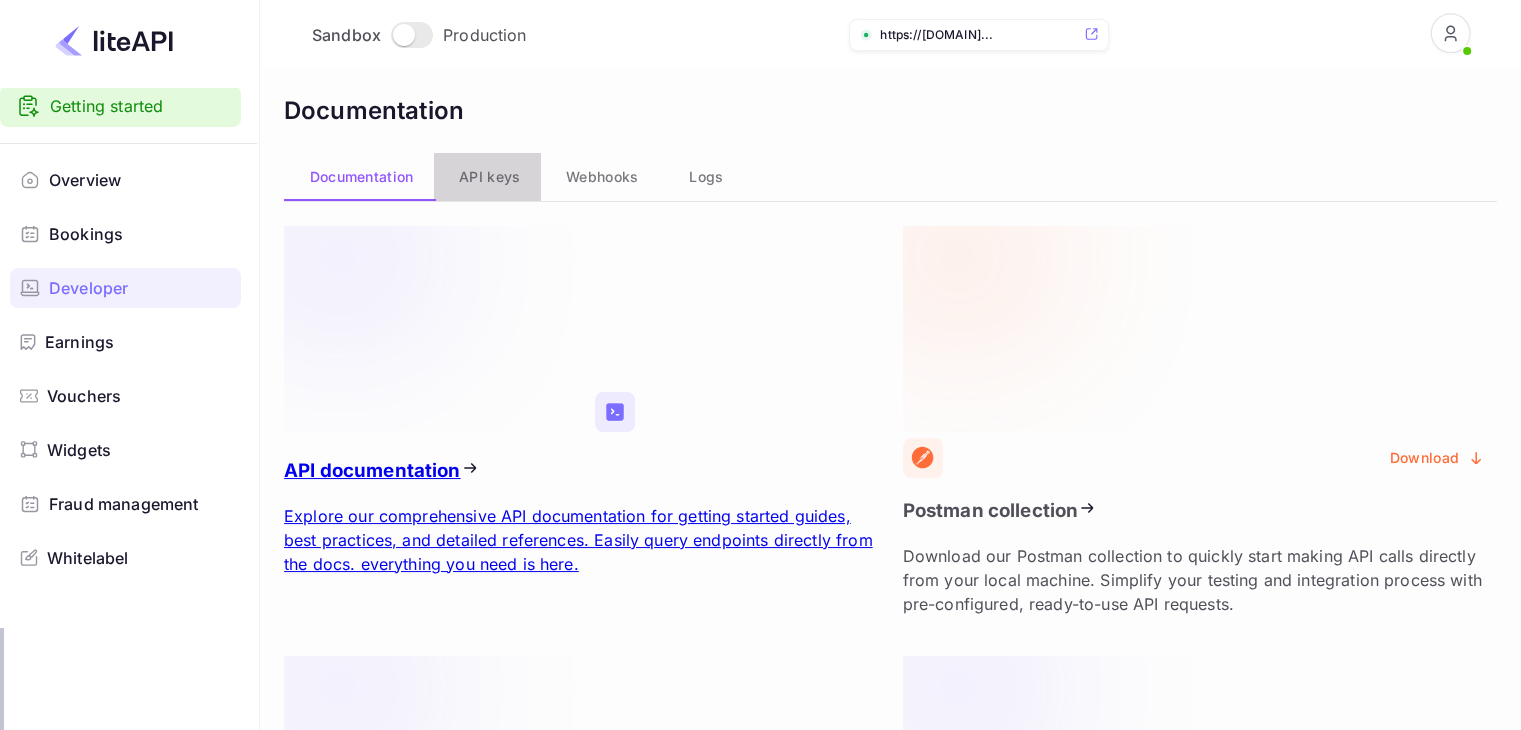 click on "API keys" at bounding box center (489, 177) 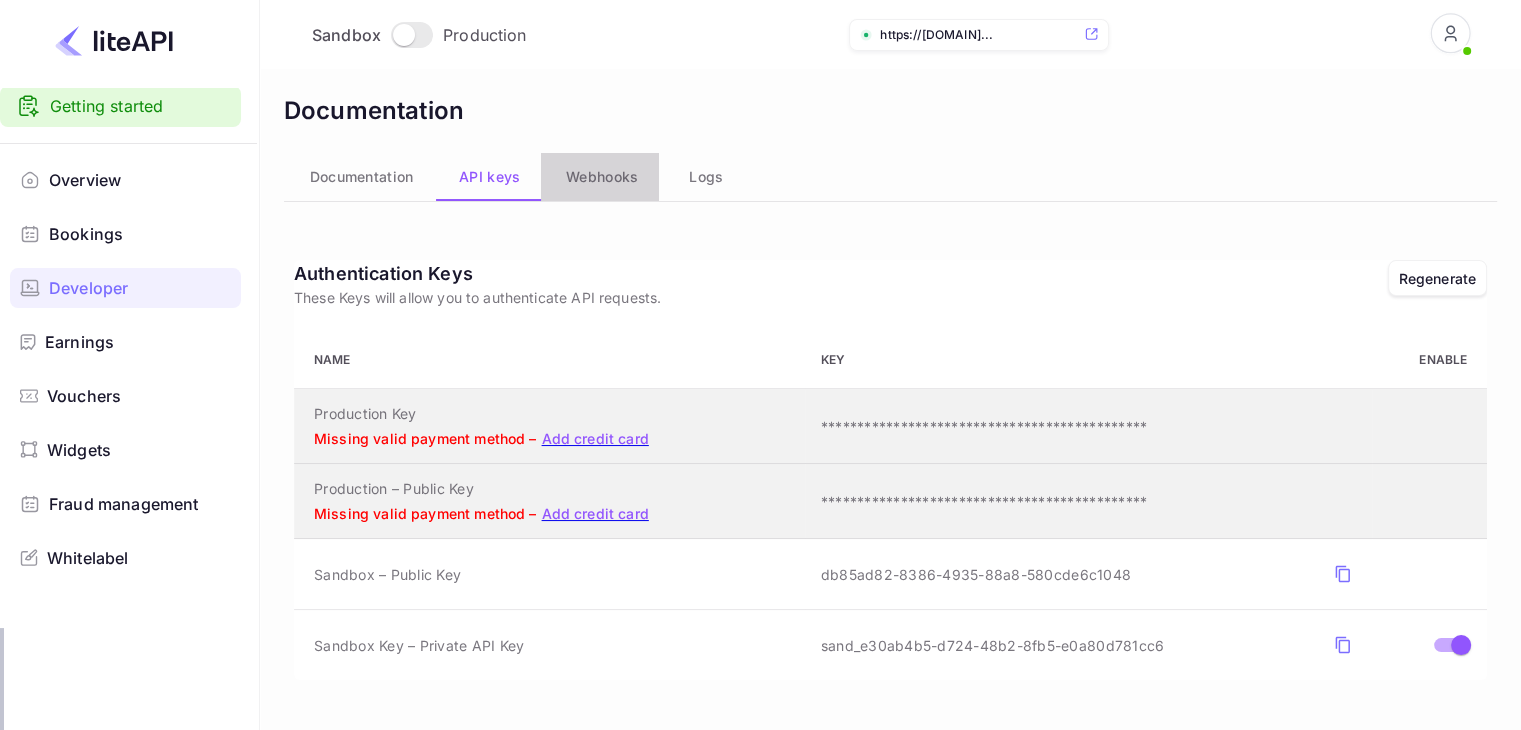 click on "Webhooks" at bounding box center (602, 177) 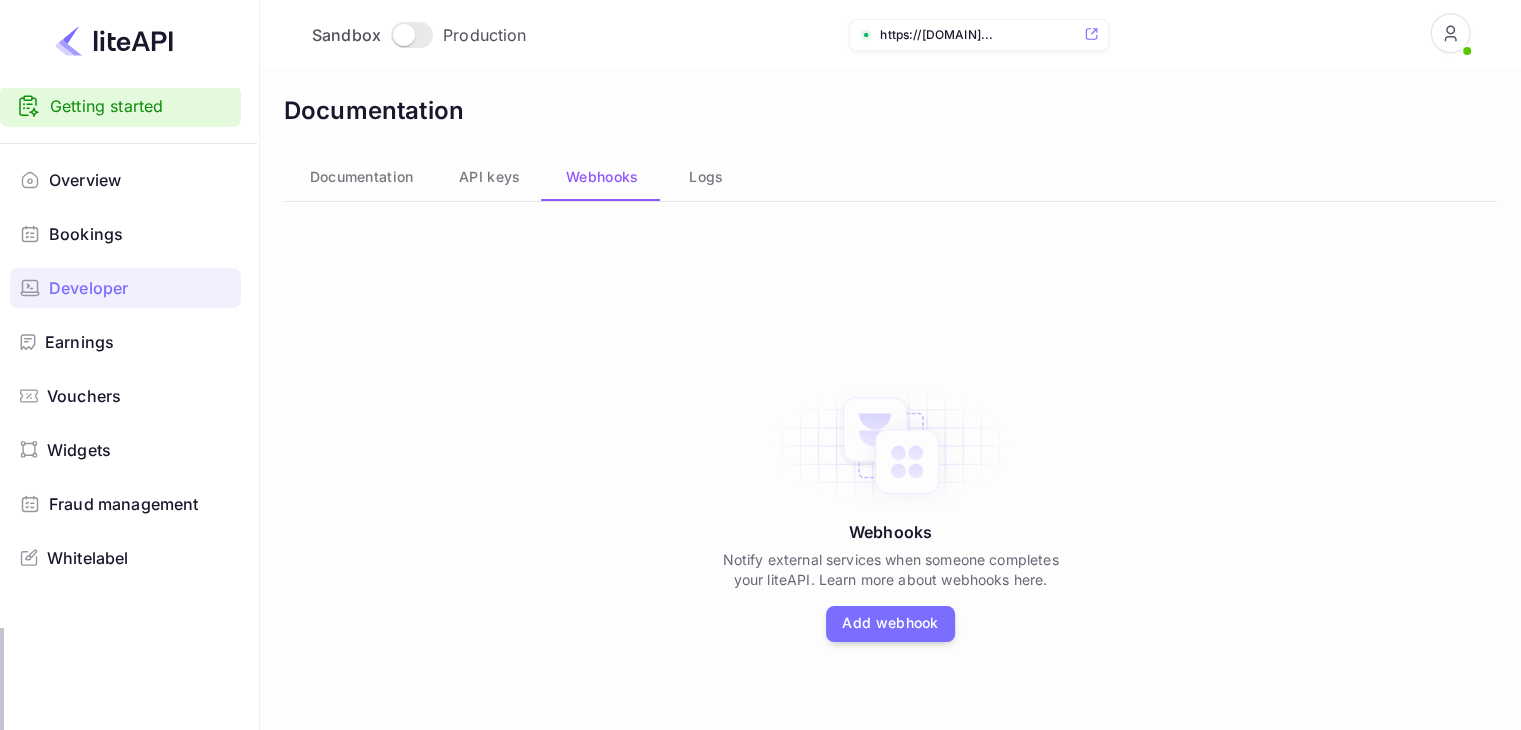 click on "Getting started" at bounding box center (120, 106) 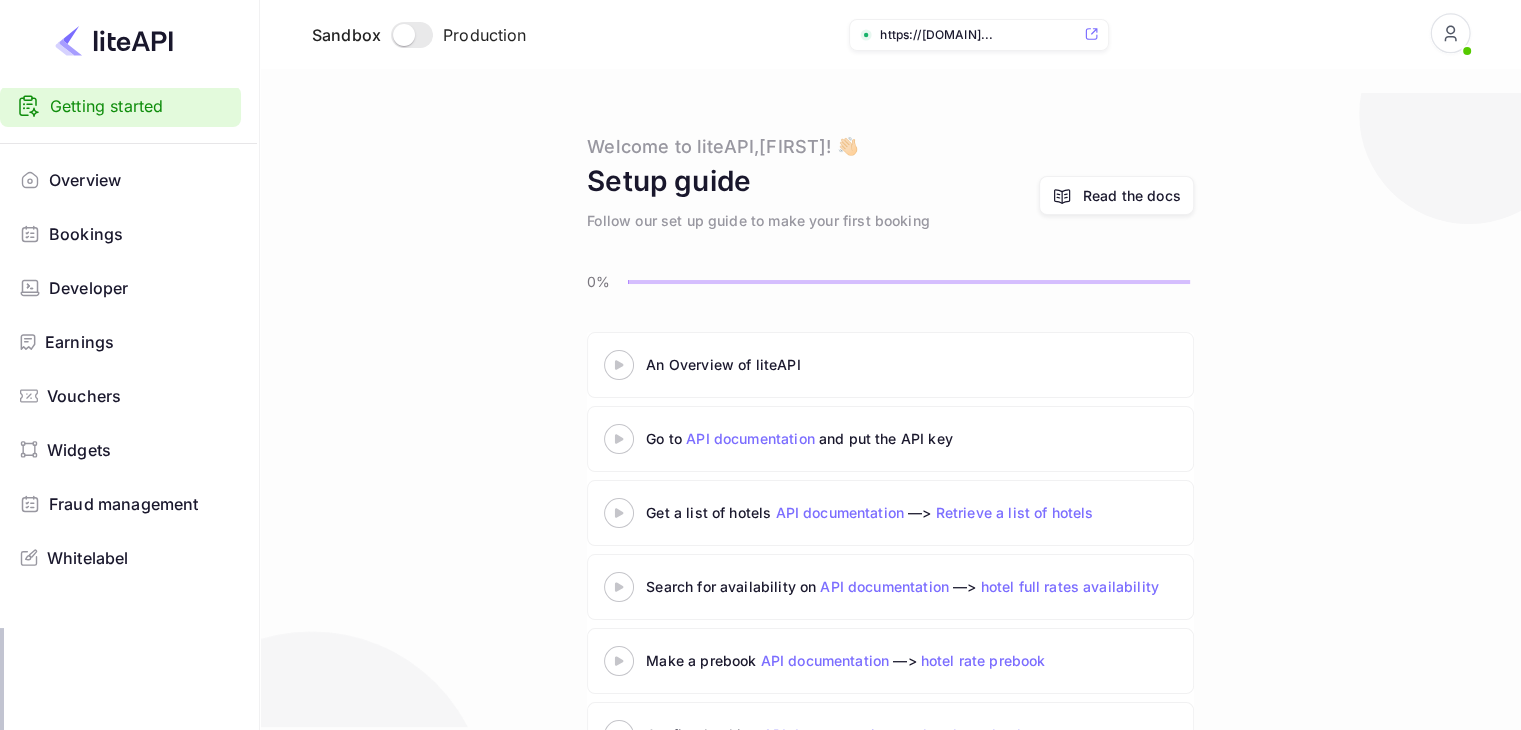 click on "https:// thoriq-ali-mahir-lguyi.nuitee.link ..." at bounding box center [979, 35] 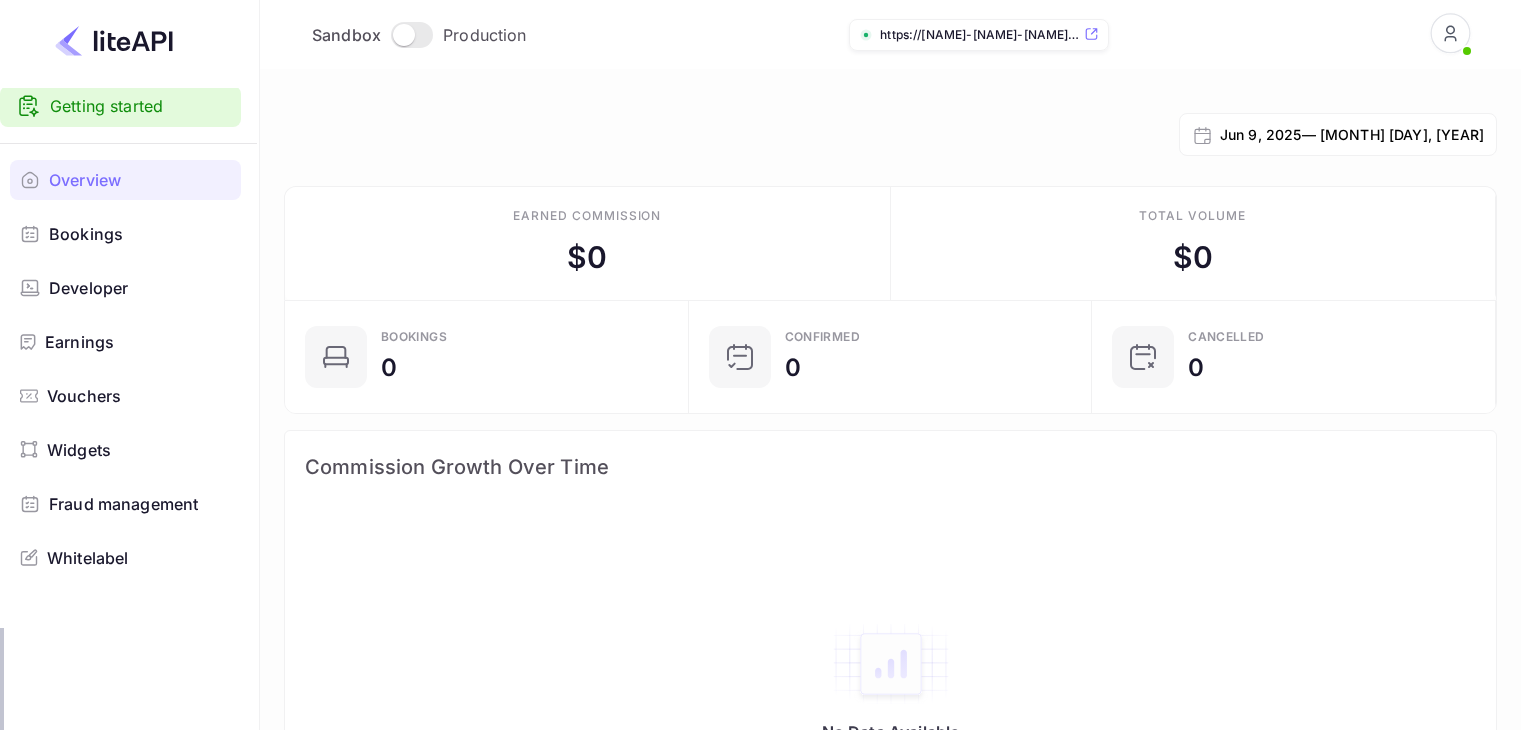 scroll, scrollTop: 0, scrollLeft: 0, axis: both 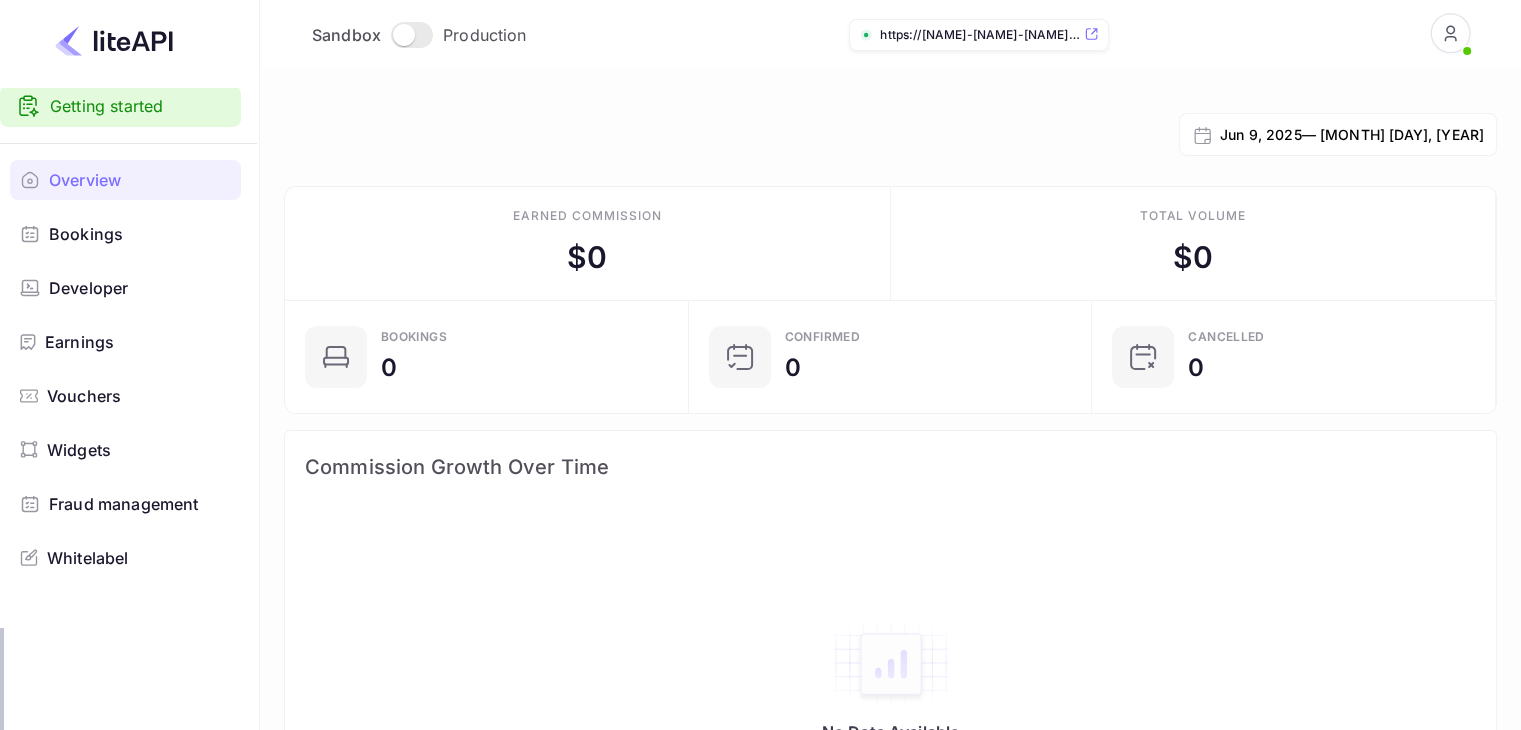 click on "Getting started" at bounding box center (120, 106) 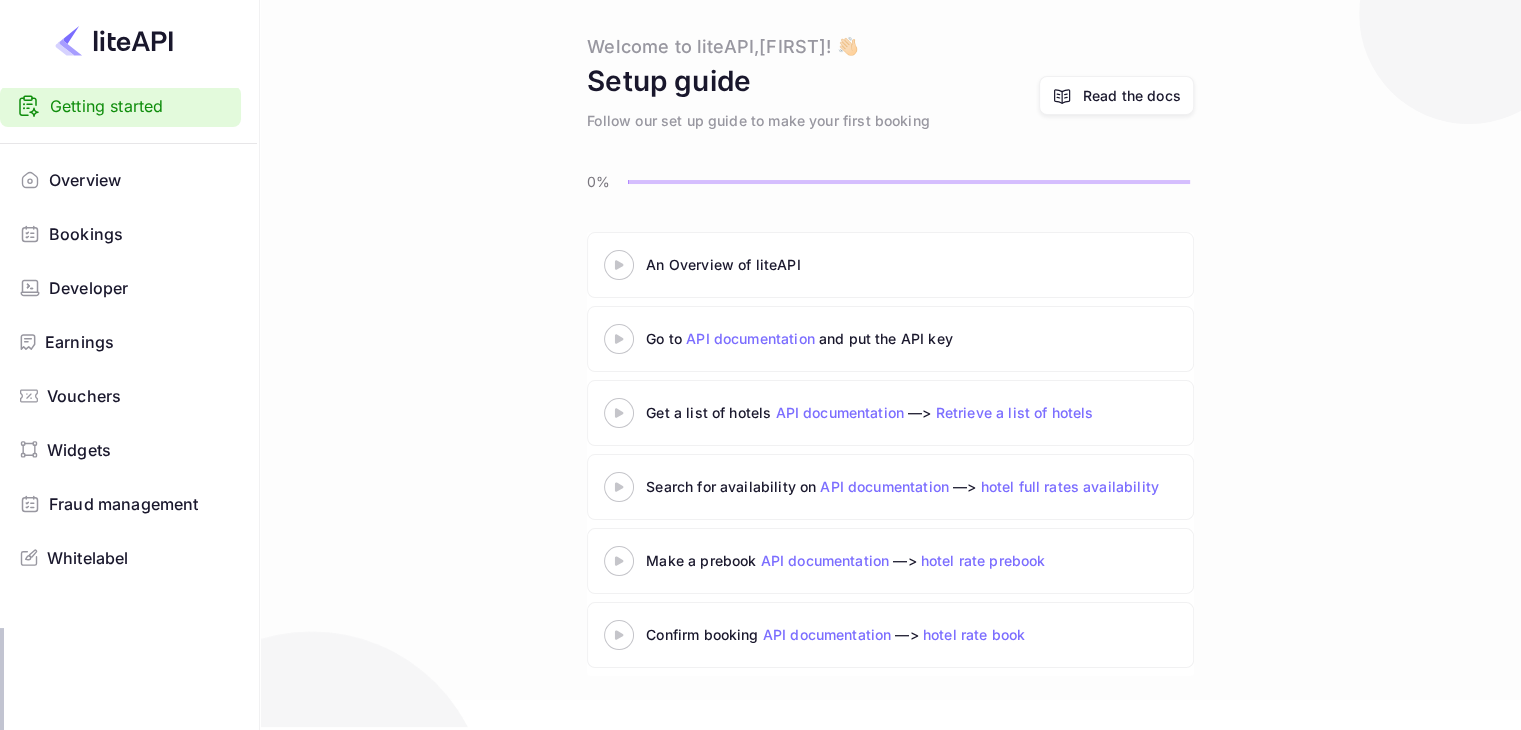 scroll, scrollTop: 7, scrollLeft: 0, axis: vertical 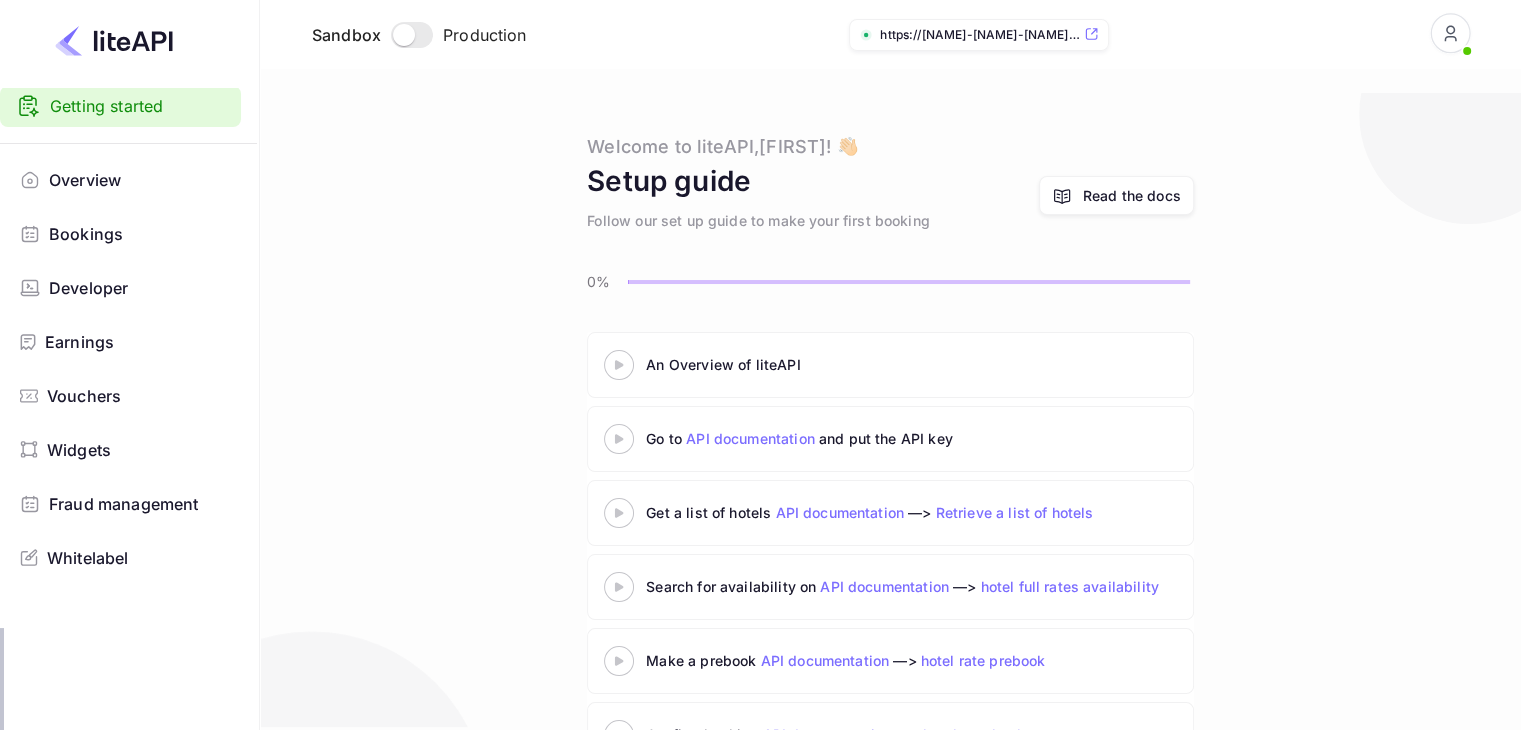 click on "Read the docs" at bounding box center (1132, 195) 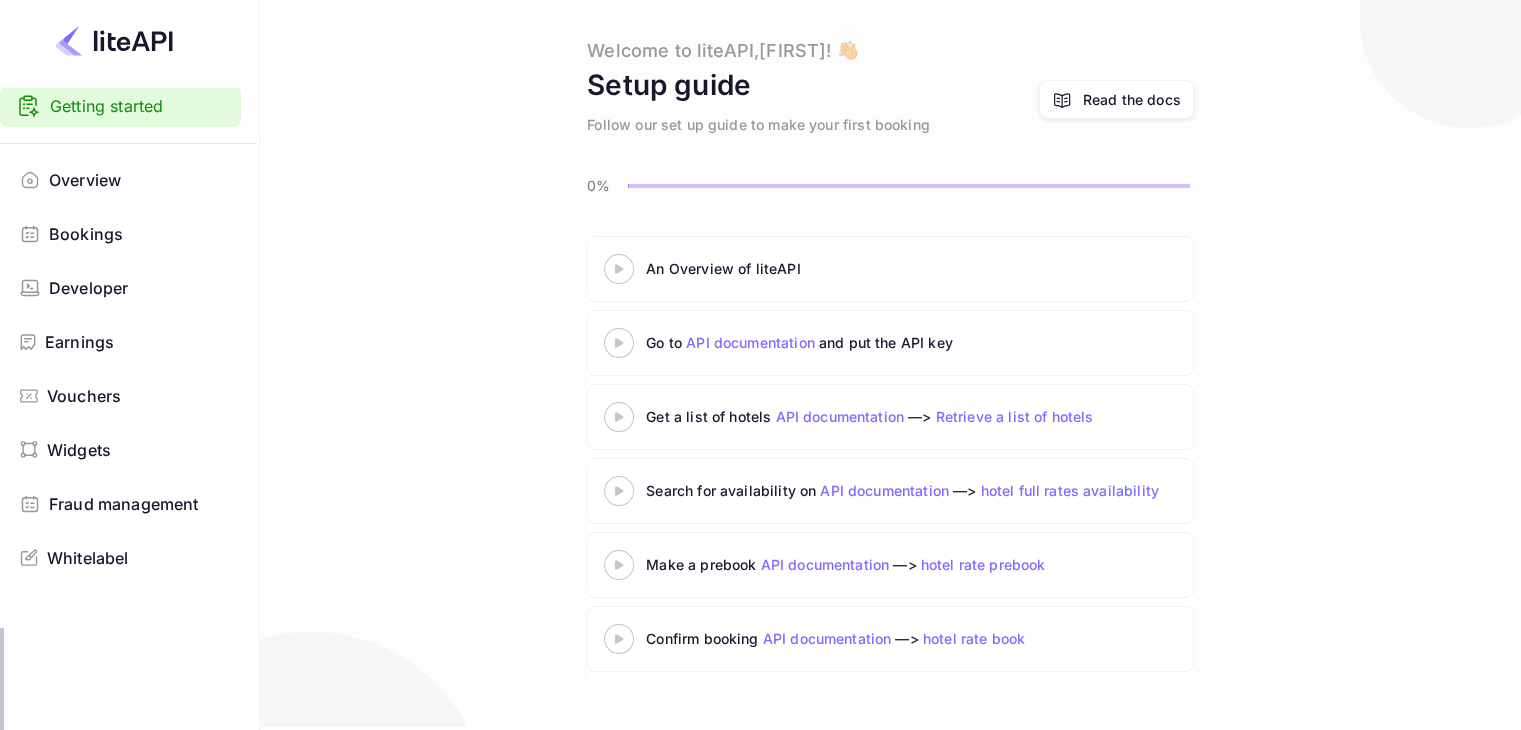scroll, scrollTop: 100, scrollLeft: 0, axis: vertical 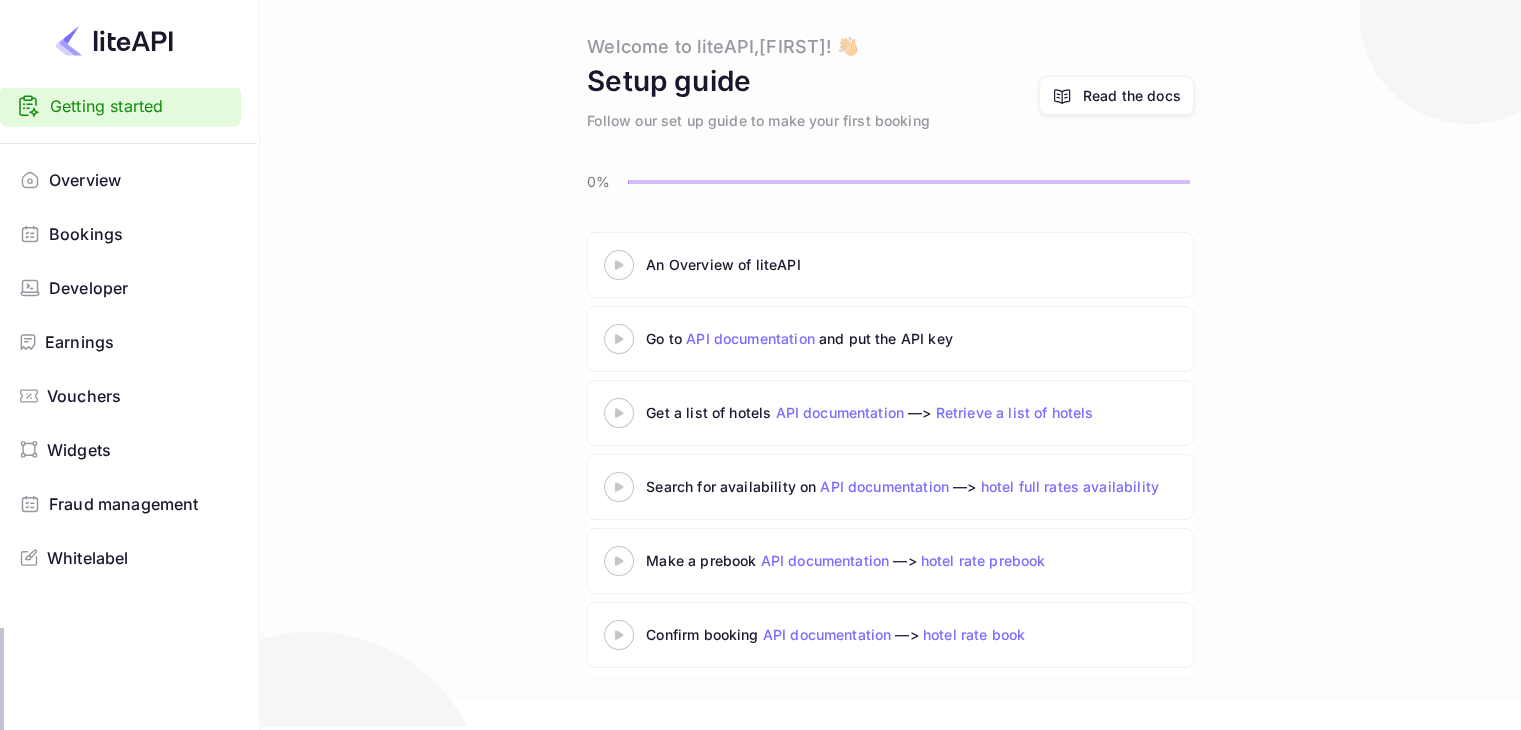 click on "Read the docs" at bounding box center [1132, 95] 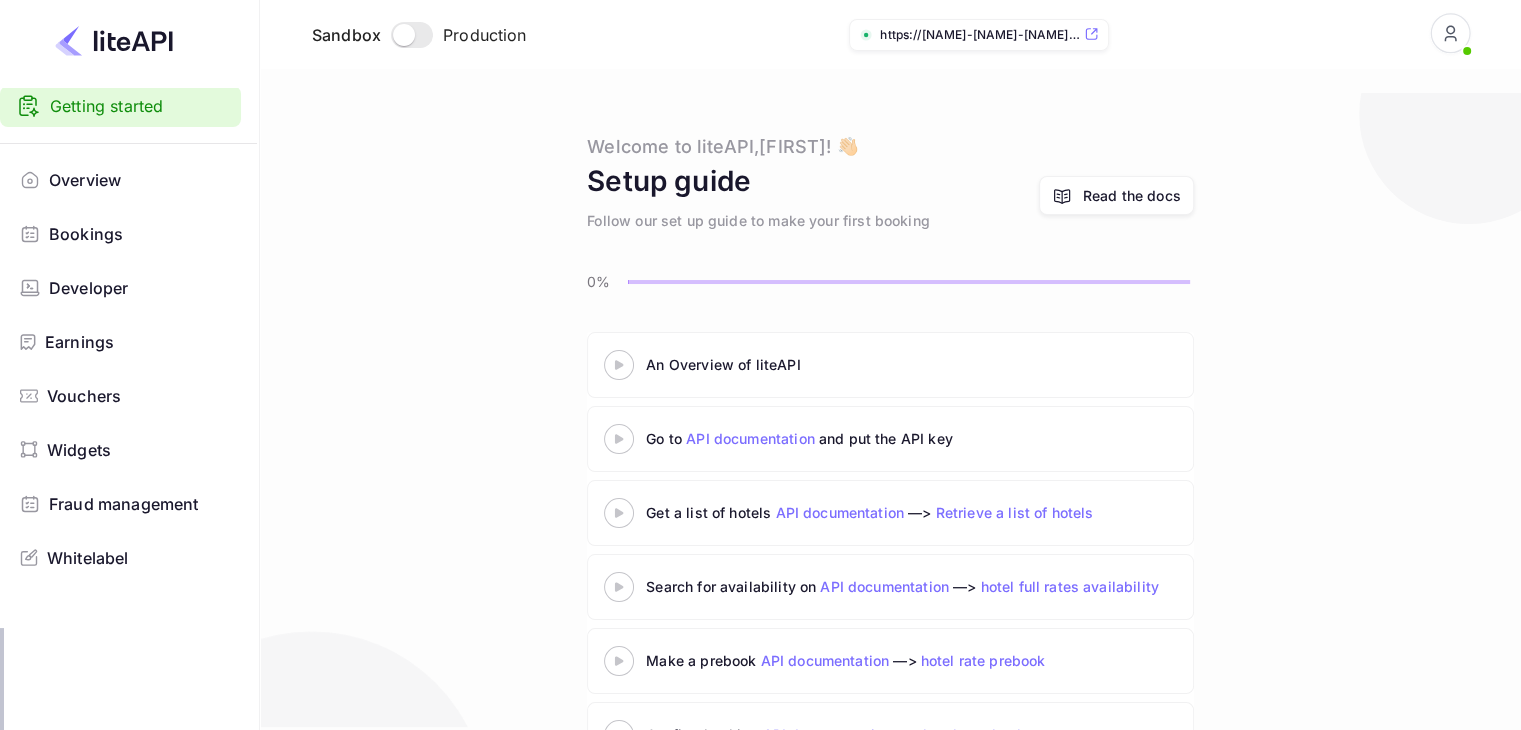 click at bounding box center (1450, 34) 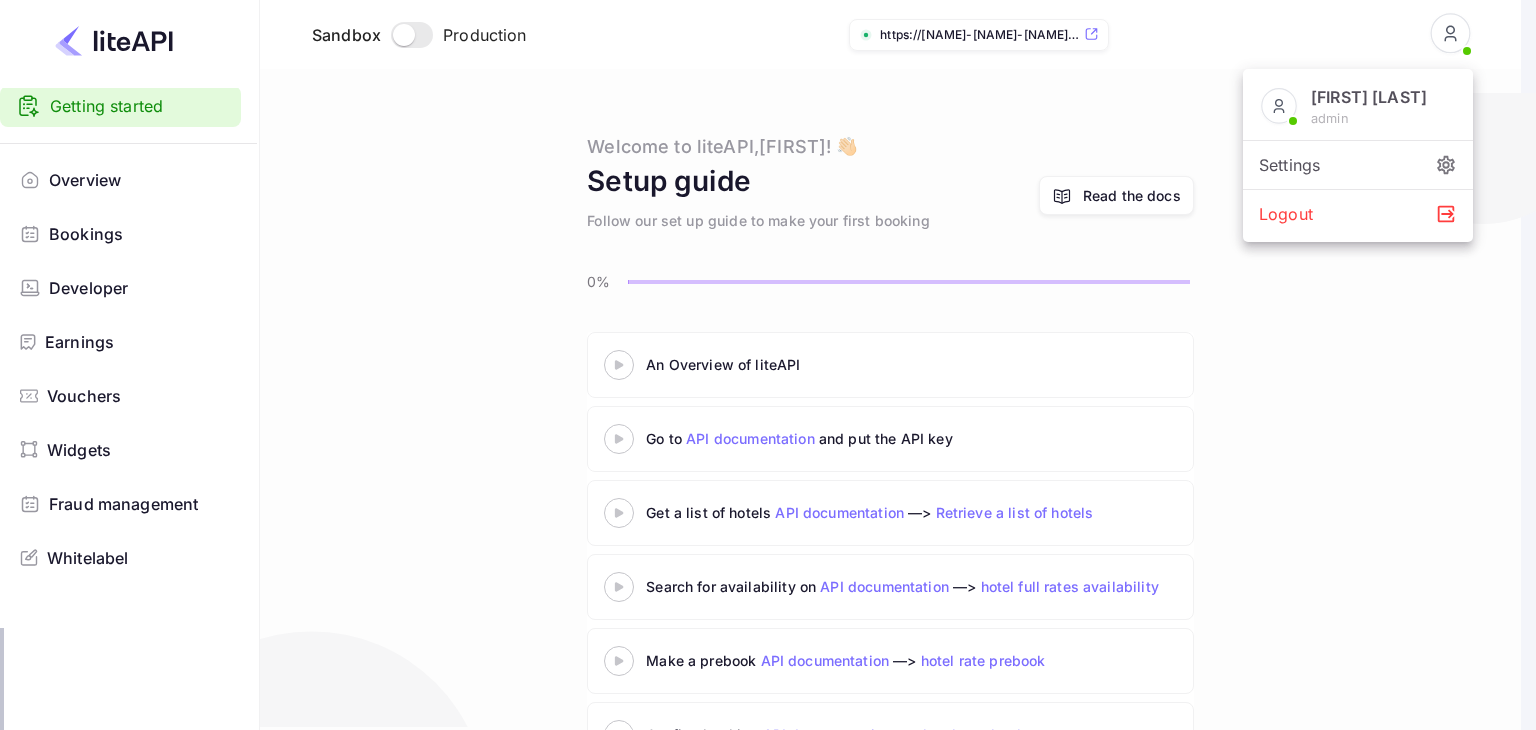 click at bounding box center (768, 365) 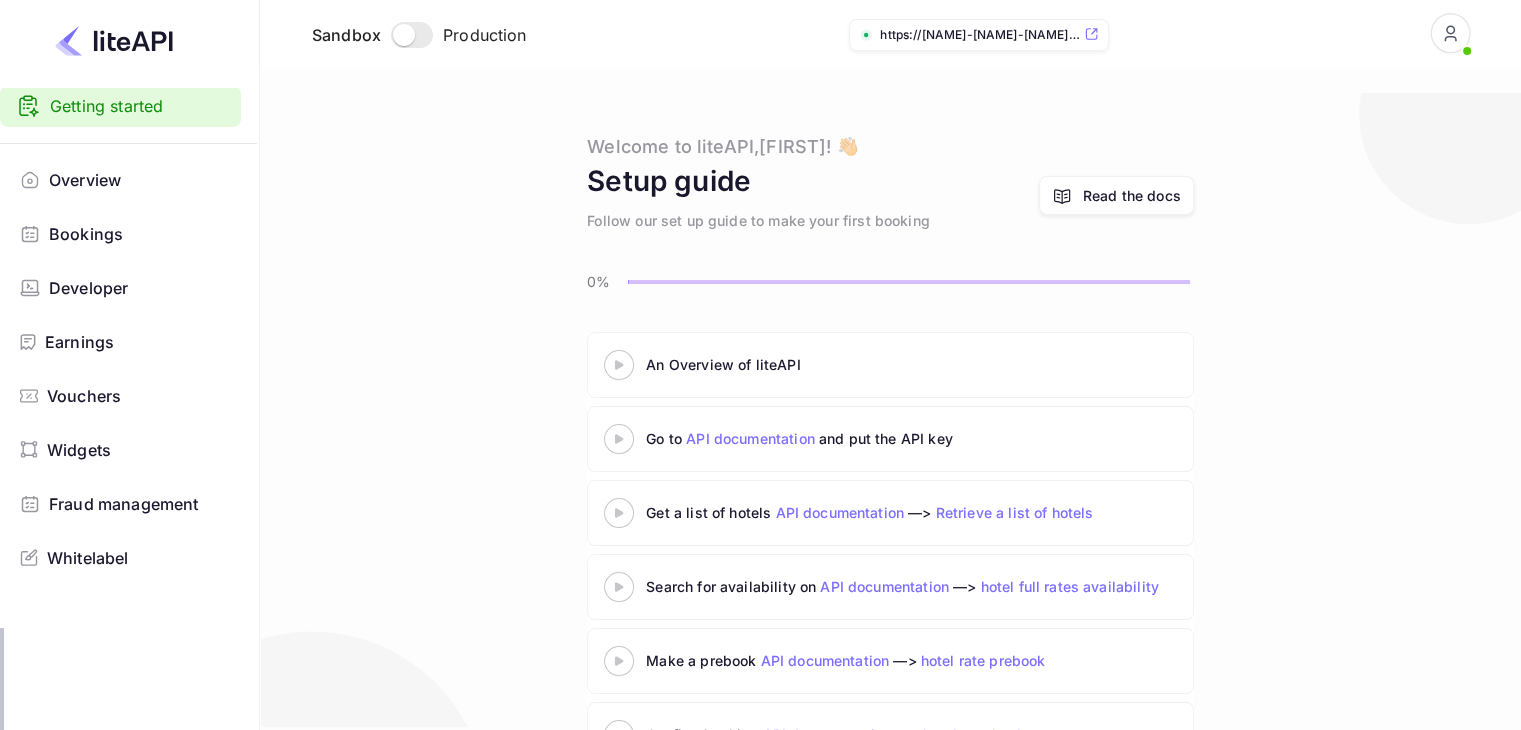 click on "Read the docs" at bounding box center [1132, 195] 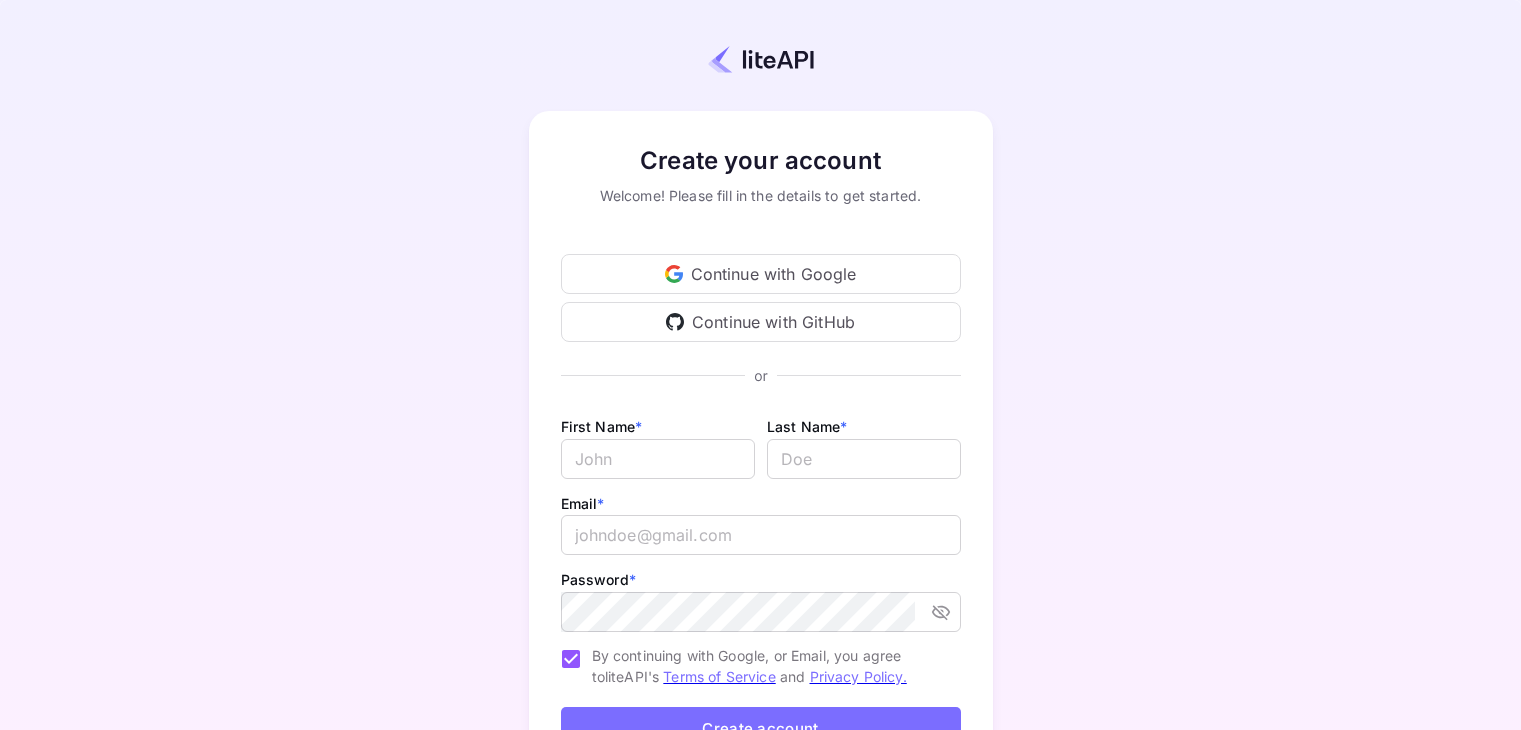 scroll, scrollTop: 0, scrollLeft: 0, axis: both 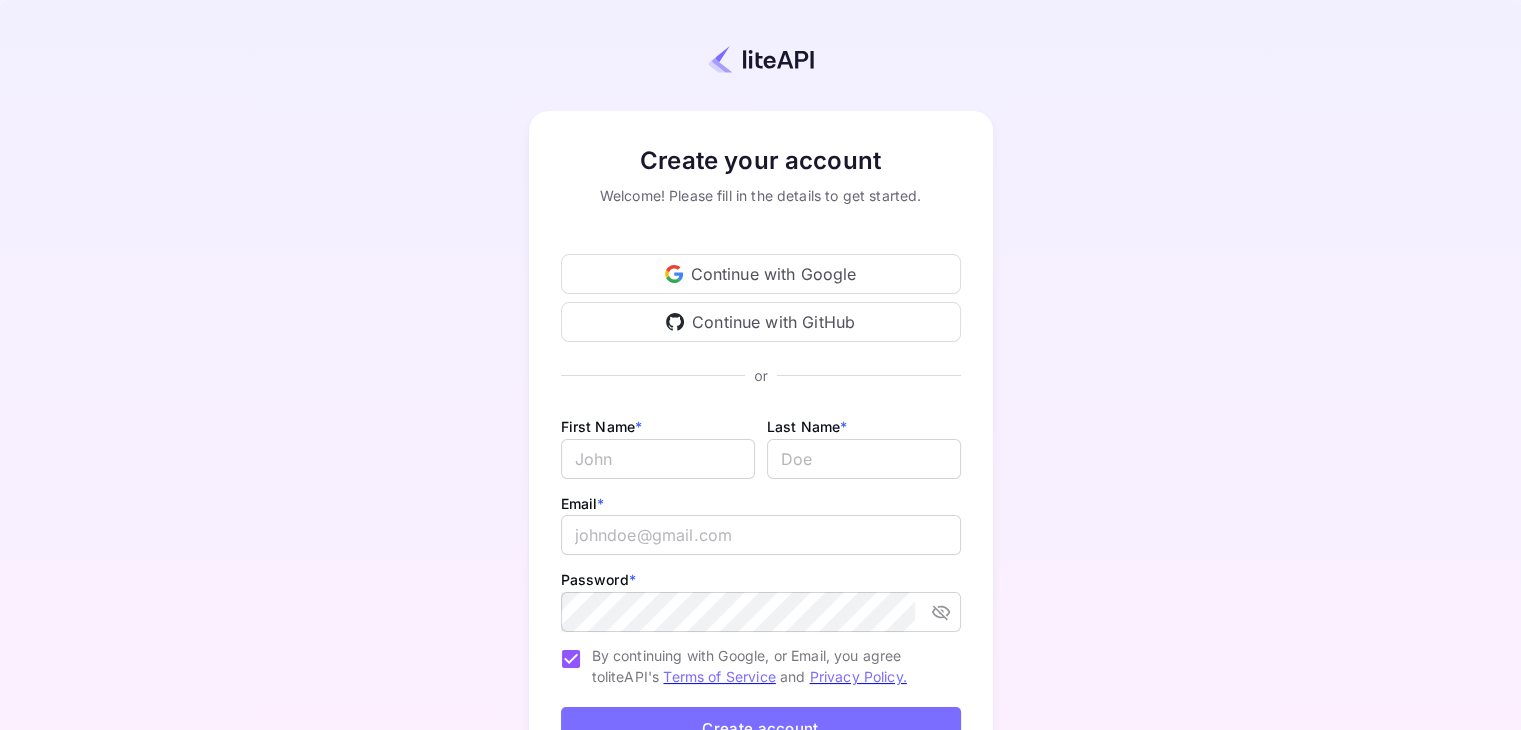 click on "Continue with Google" at bounding box center (761, 274) 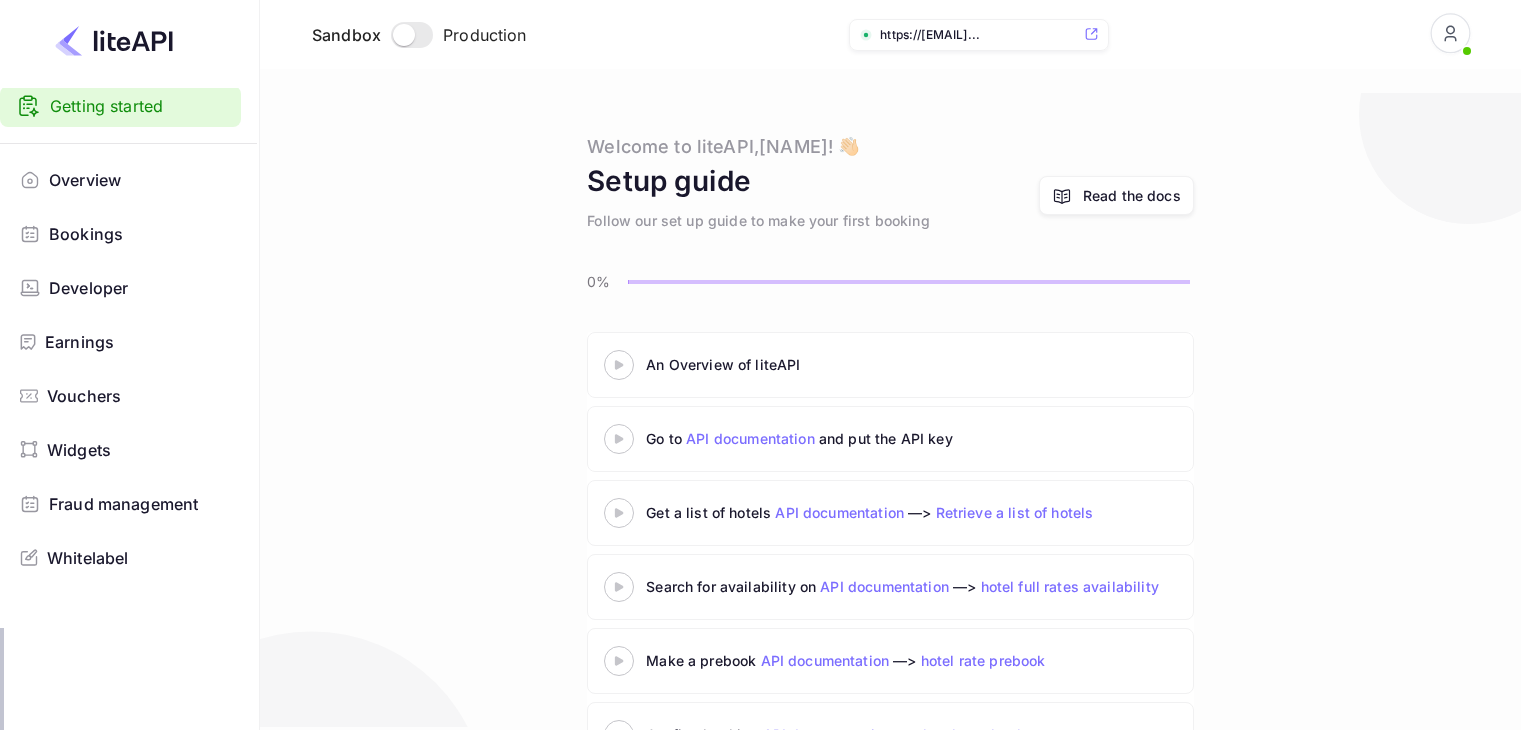 scroll, scrollTop: 0, scrollLeft: 0, axis: both 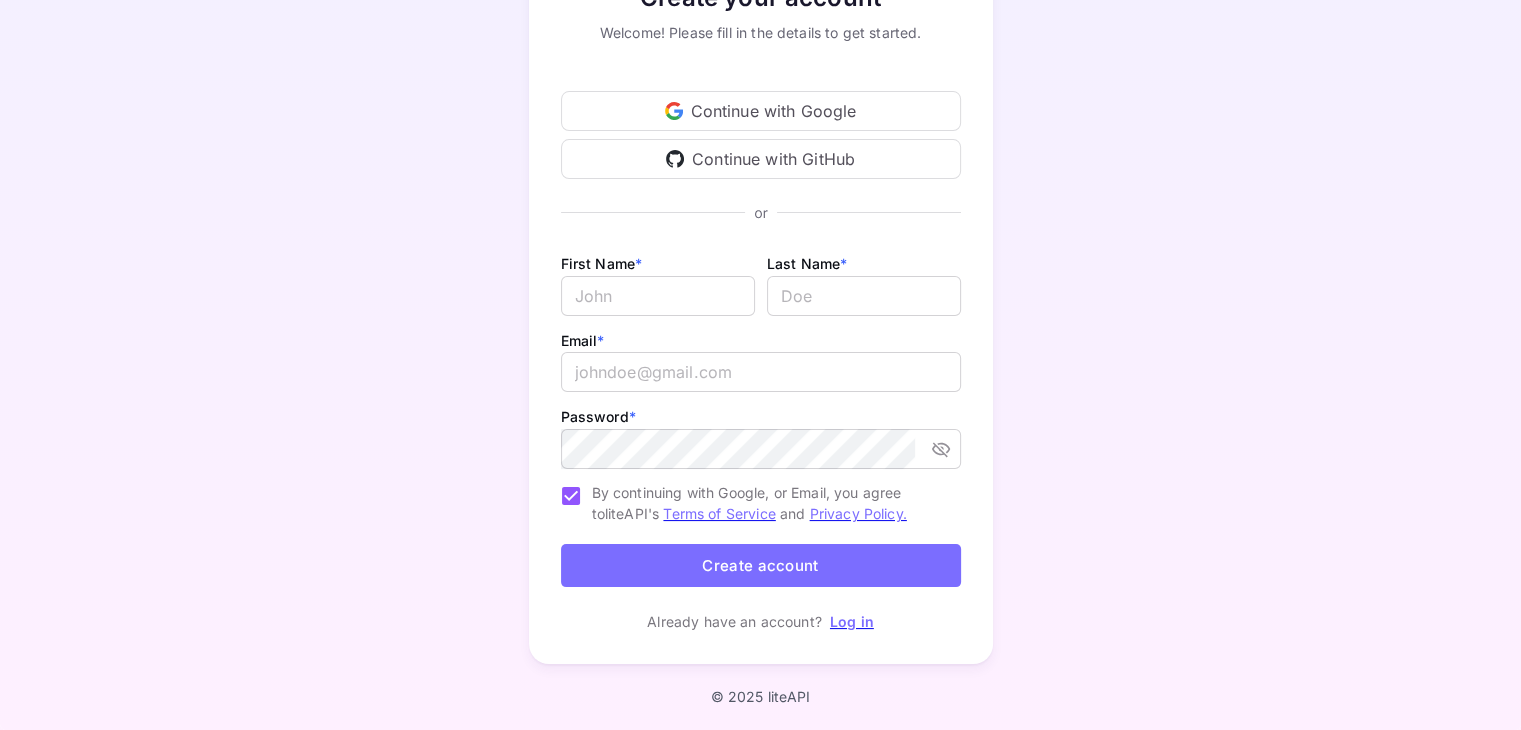 click on "Log in" at bounding box center (852, 621) 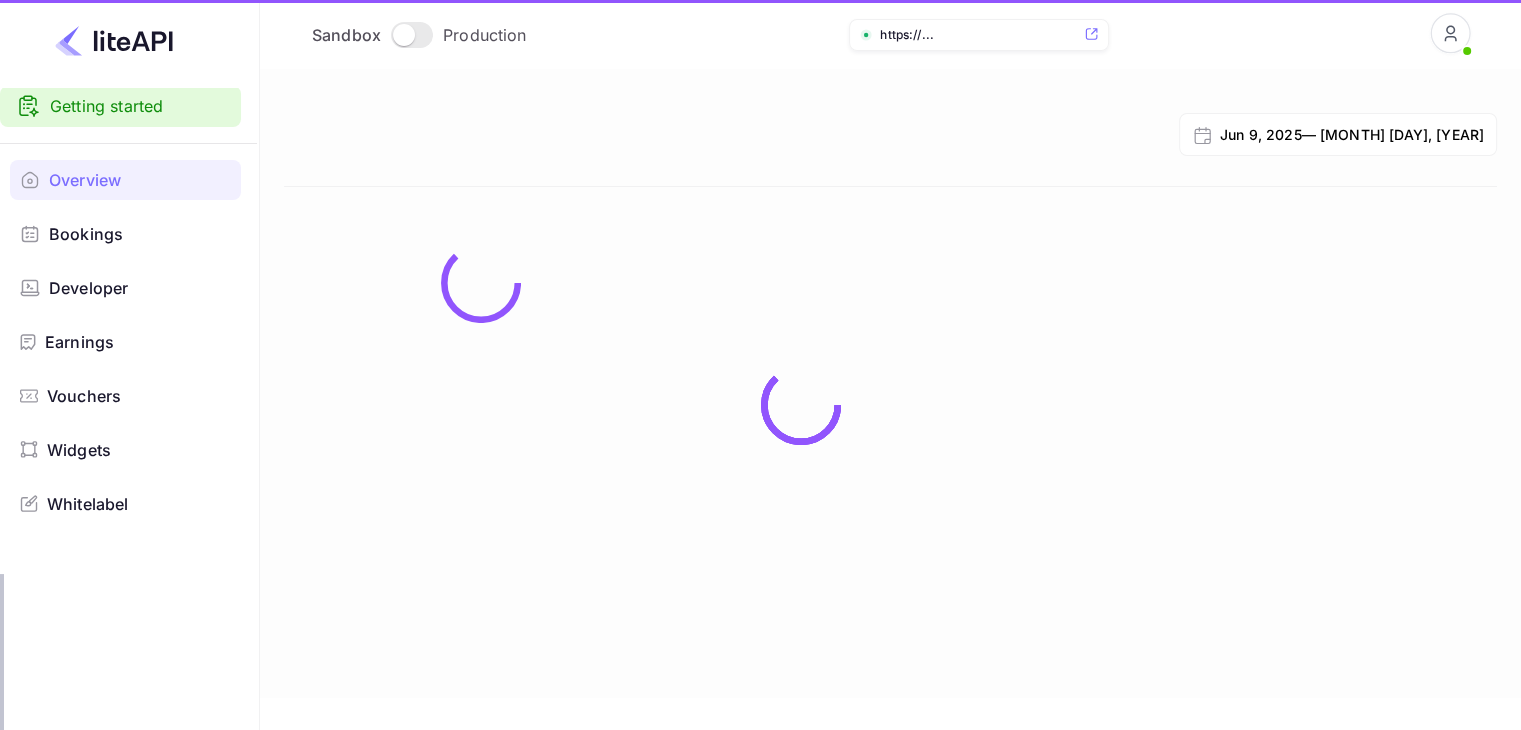 scroll, scrollTop: 0, scrollLeft: 0, axis: both 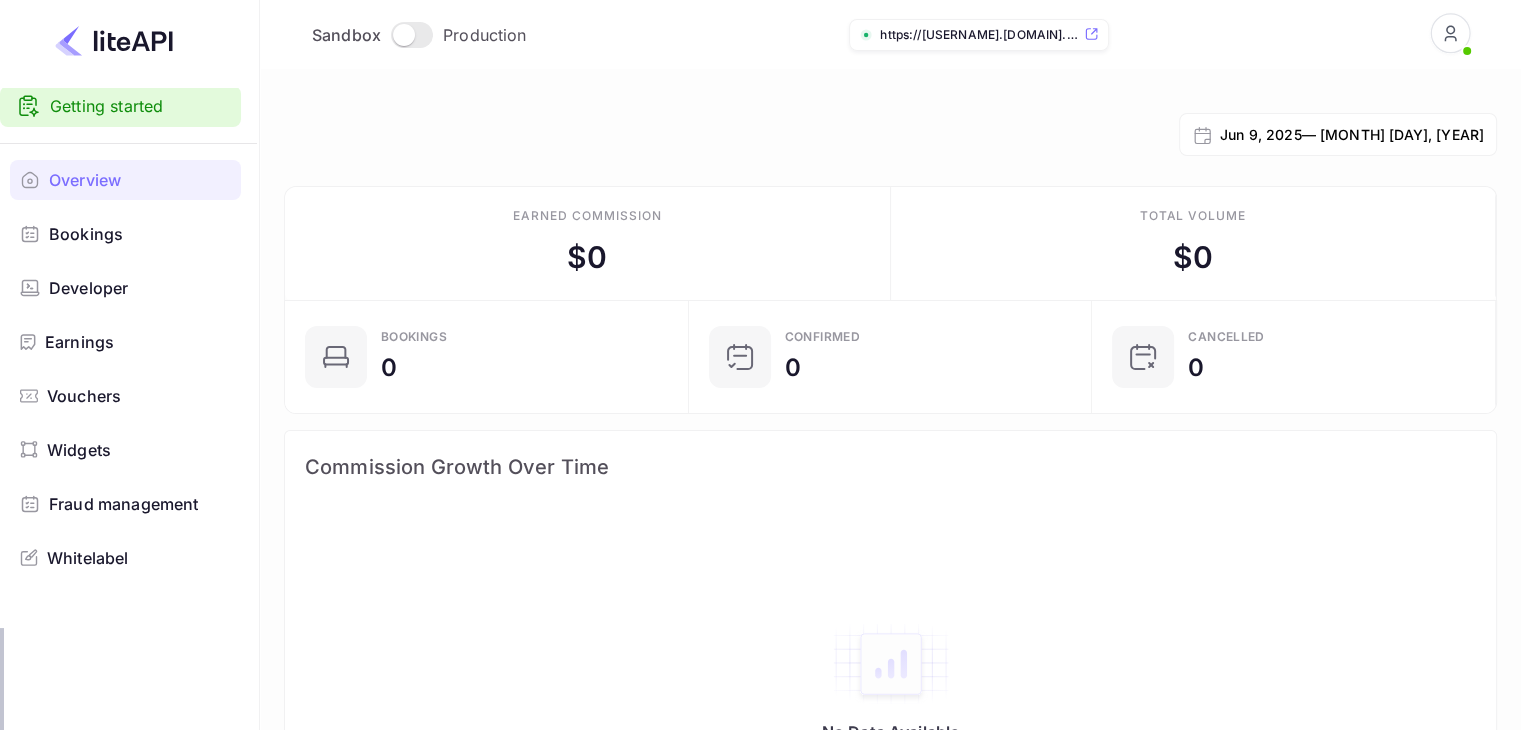 click at bounding box center [114, 41] 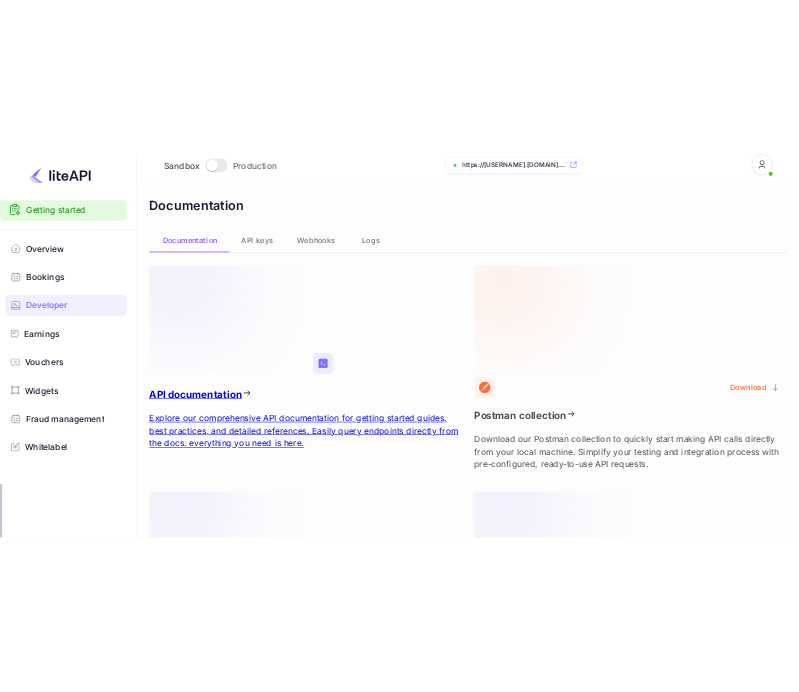 scroll, scrollTop: 66, scrollLeft: 0, axis: vertical 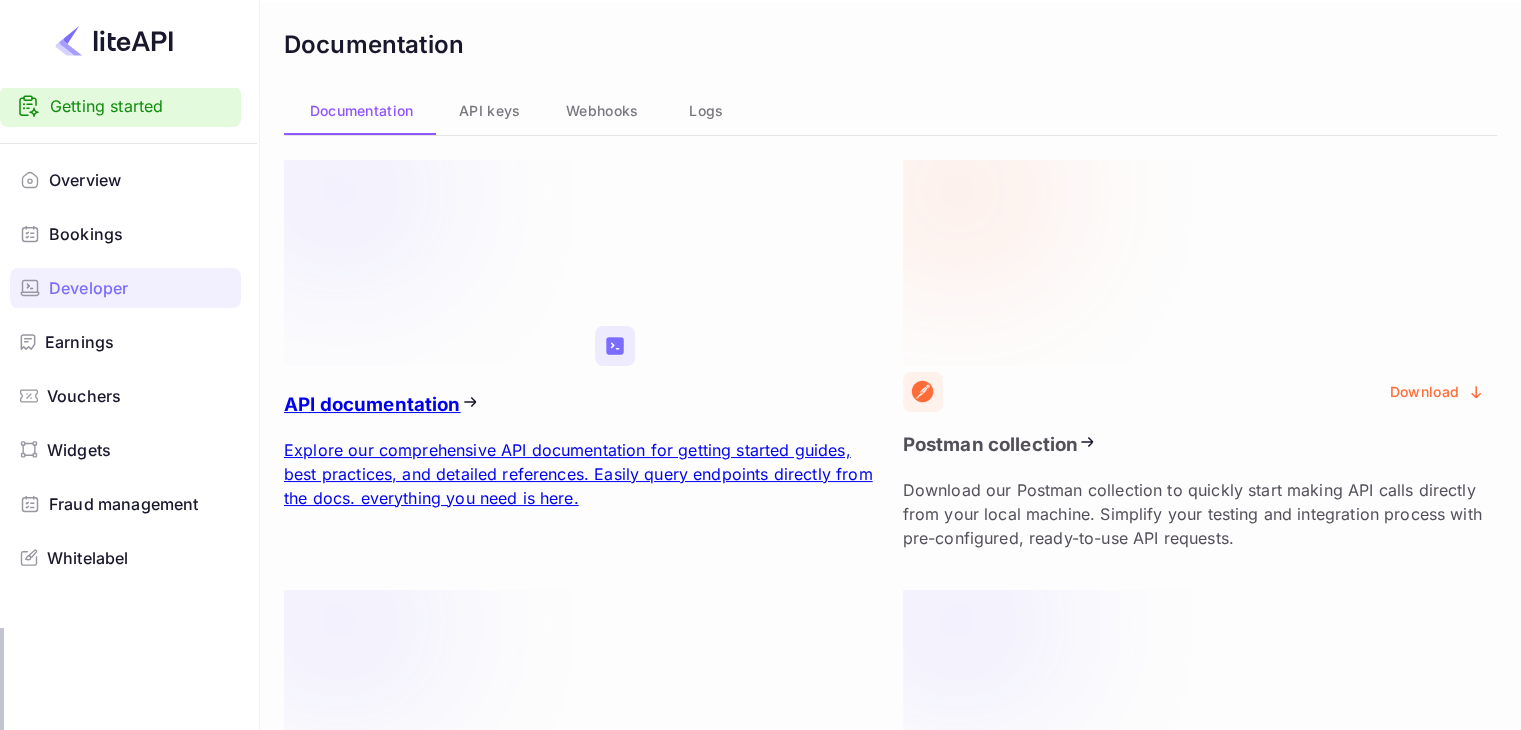 click at bounding box center [439, 263] 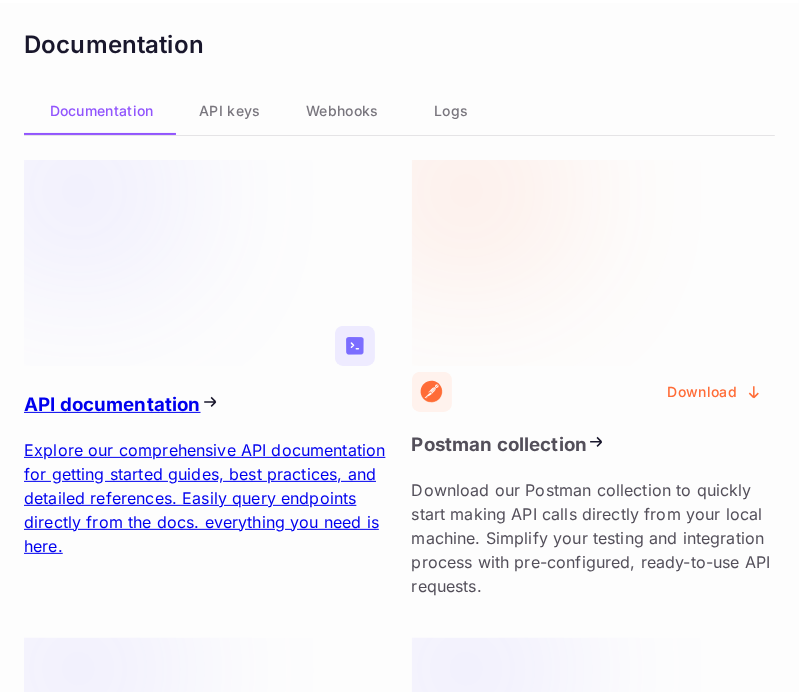 click at bounding box center (179, 263) 